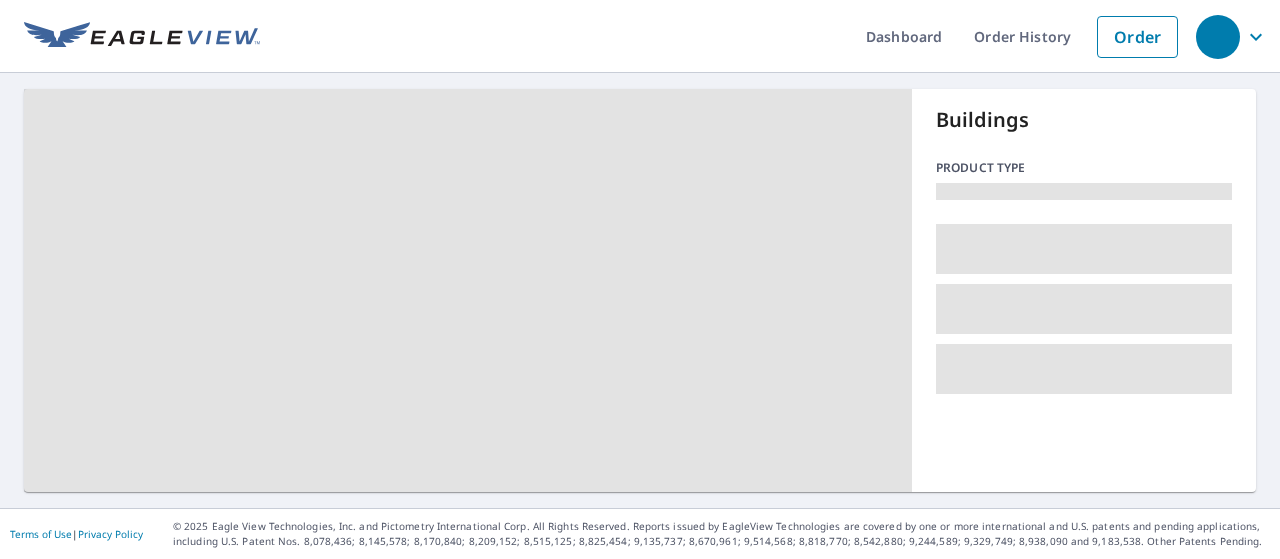 scroll, scrollTop: 0, scrollLeft: 0, axis: both 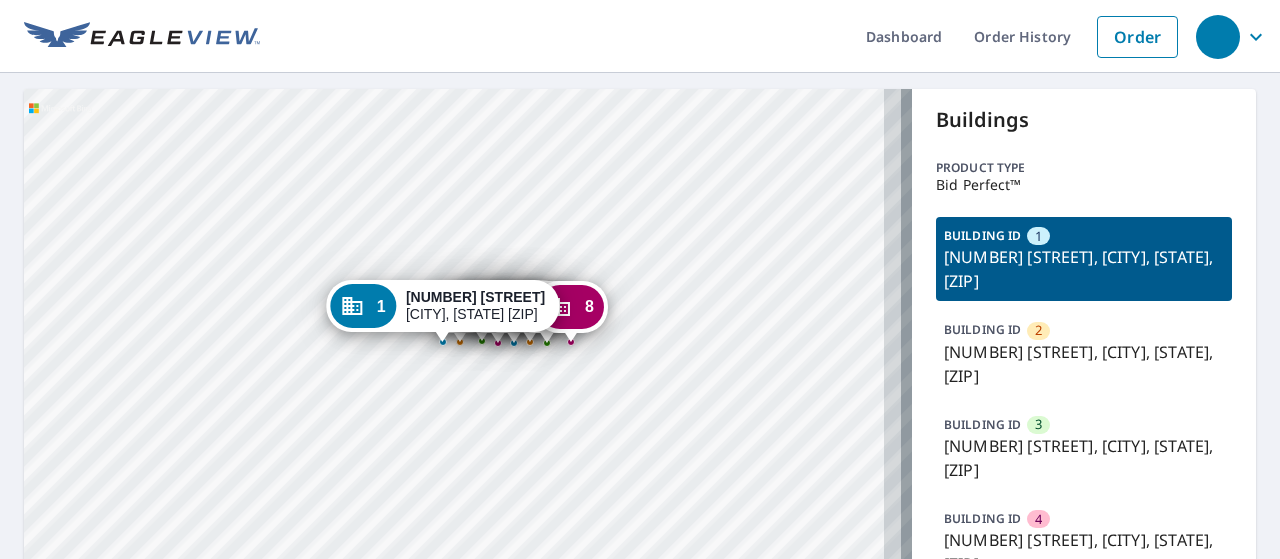 drag, startPoint x: 741, startPoint y: 400, endPoint x: 721, endPoint y: 210, distance: 191.04973 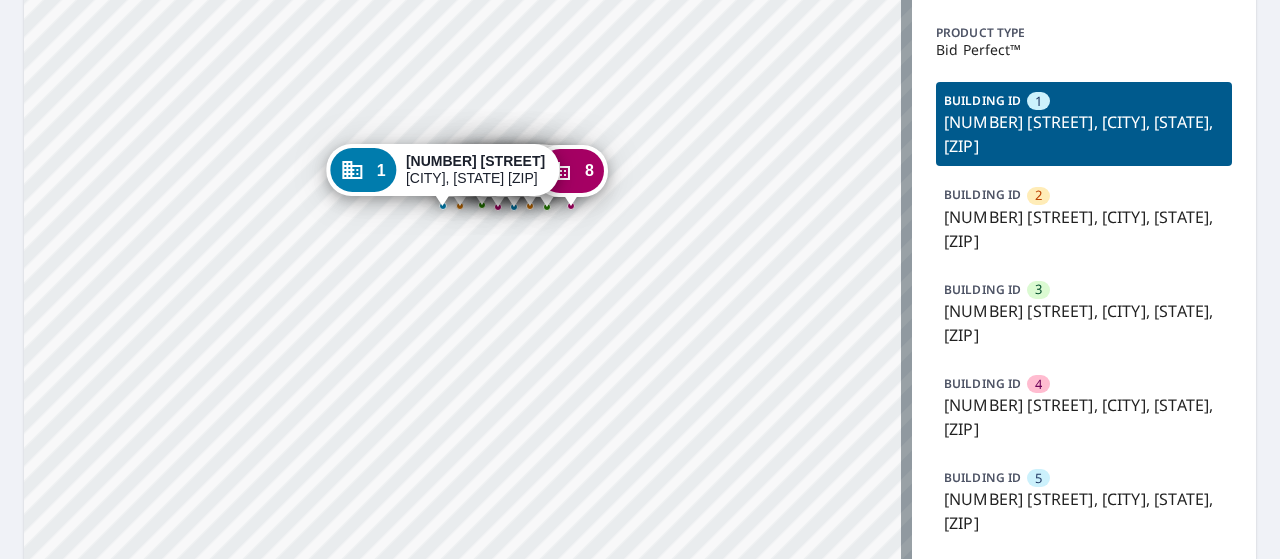 scroll, scrollTop: 136, scrollLeft: 0, axis: vertical 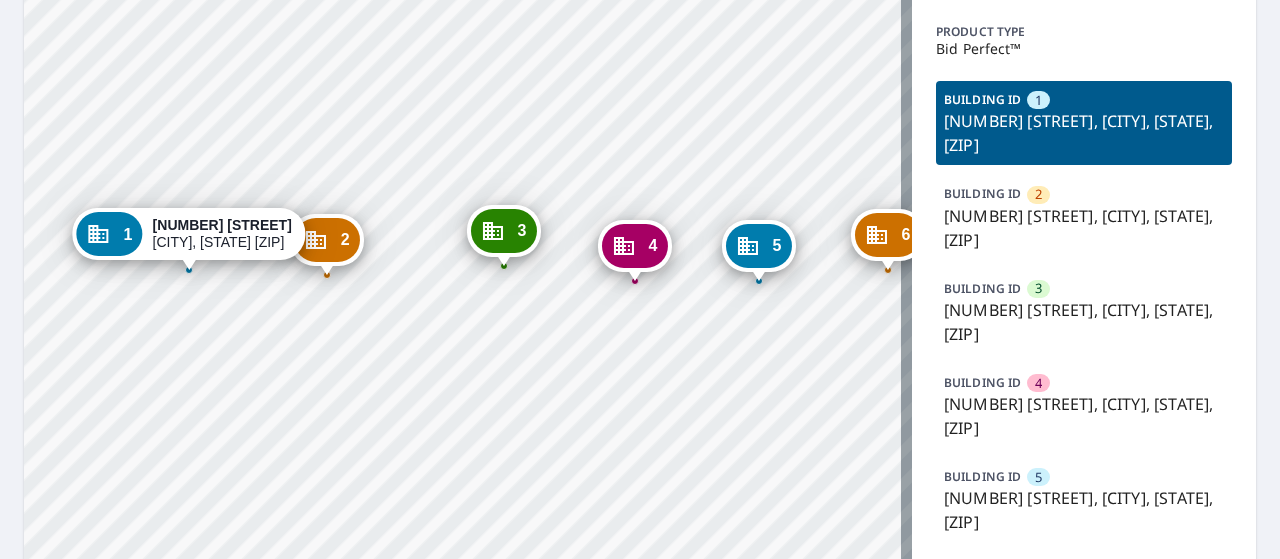 drag, startPoint x: 634, startPoint y: 284, endPoint x: 615, endPoint y: 402, distance: 119.519875 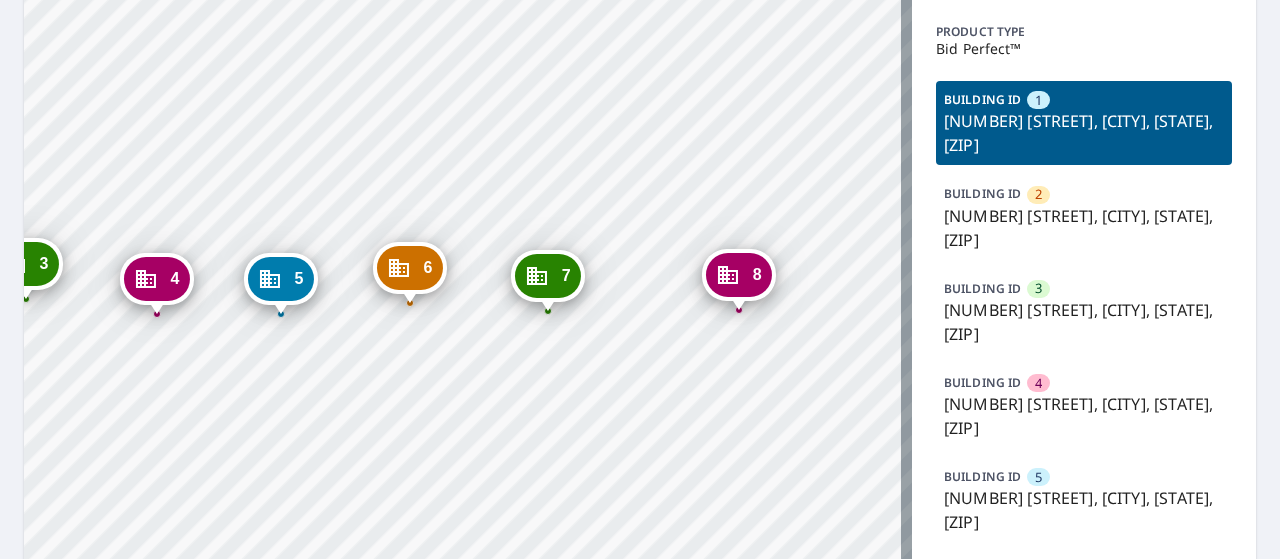drag, startPoint x: 732, startPoint y: 388, endPoint x: 254, endPoint y: 421, distance: 479.13776 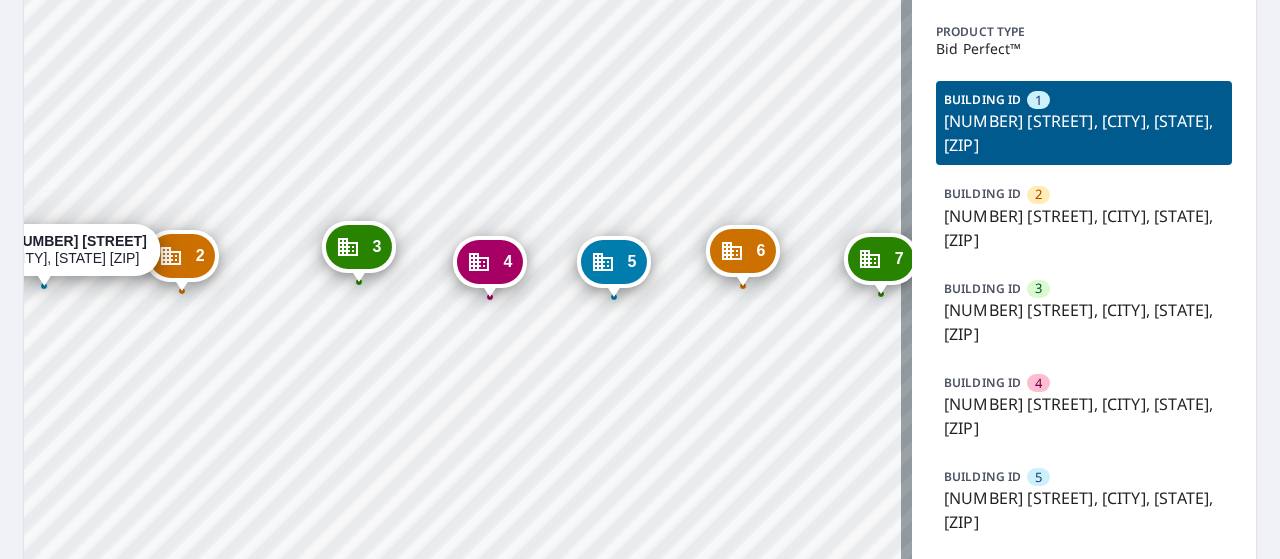 drag, startPoint x: 254, startPoint y: 421, endPoint x: 587, endPoint y: 404, distance: 333.43365 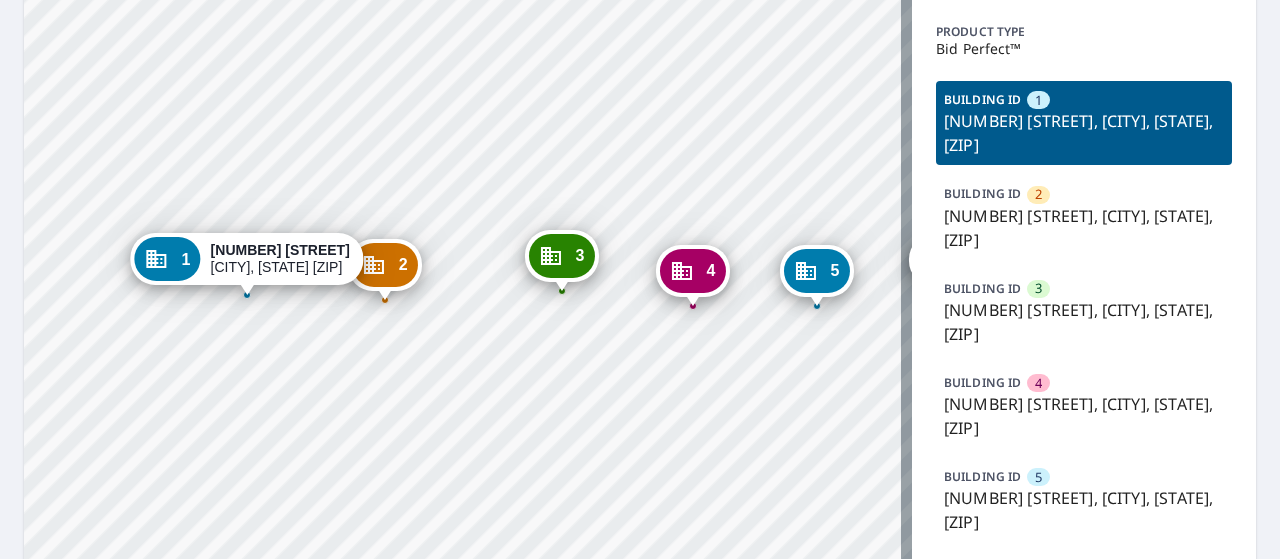 drag, startPoint x: 329, startPoint y: 393, endPoint x: 532, endPoint y: 402, distance: 203.1994 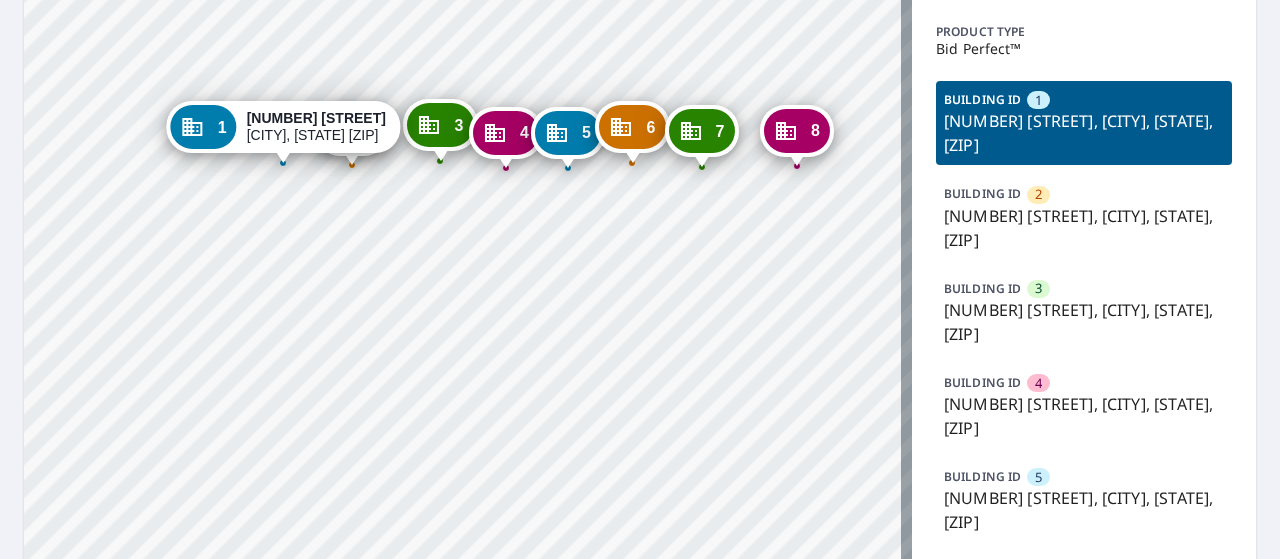 drag, startPoint x: 795, startPoint y: 339, endPoint x: 648, endPoint y: 225, distance: 186.02419 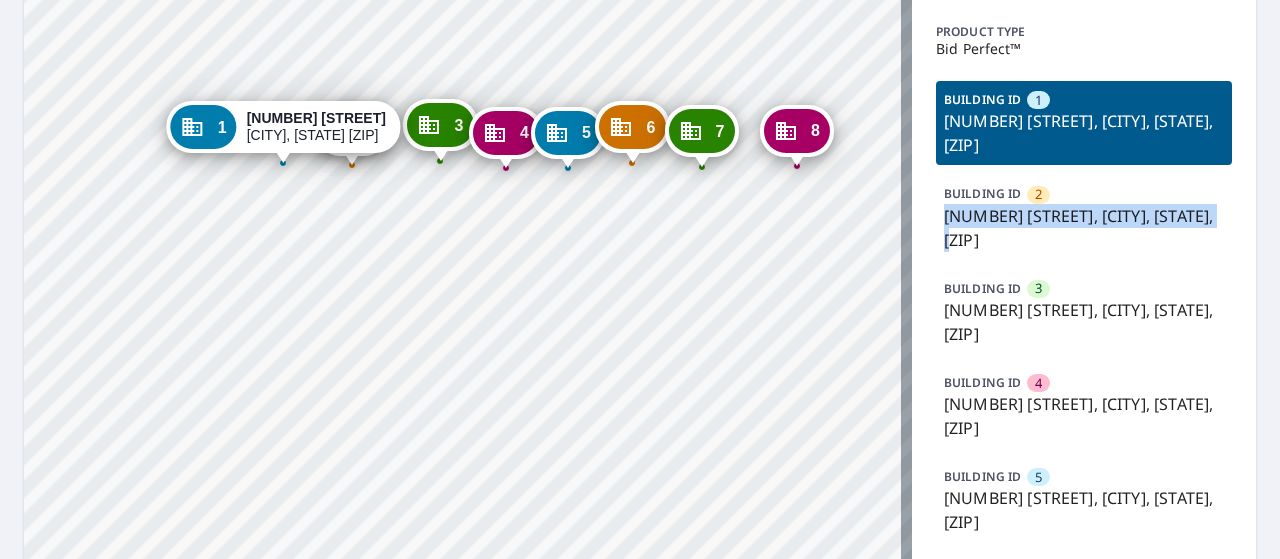 drag, startPoint x: 996, startPoint y: 235, endPoint x: 906, endPoint y: 215, distance: 92.19544 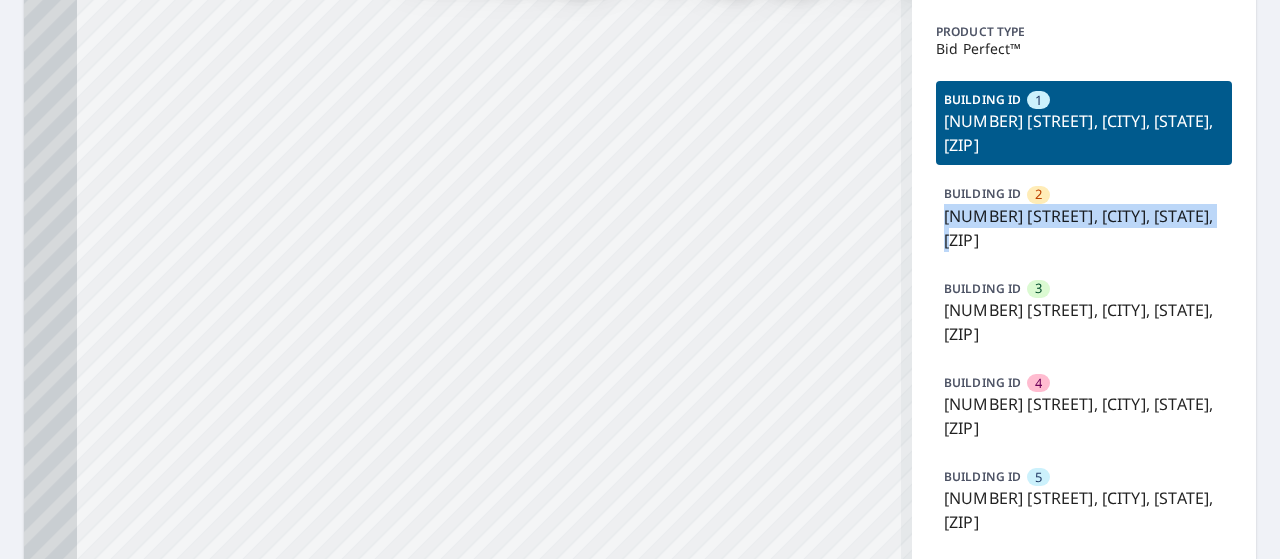 drag, startPoint x: 416, startPoint y: 256, endPoint x: 645, endPoint y: 83, distance: 287.00174 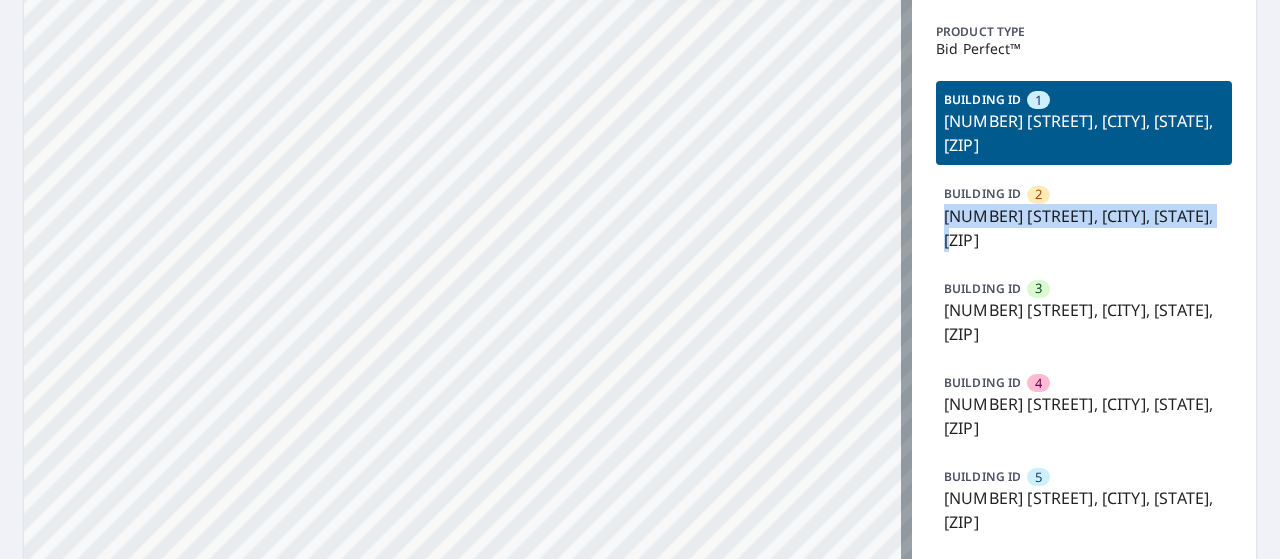 drag, startPoint x: 631, startPoint y: 329, endPoint x: 549, endPoint y: 314, distance: 83.360664 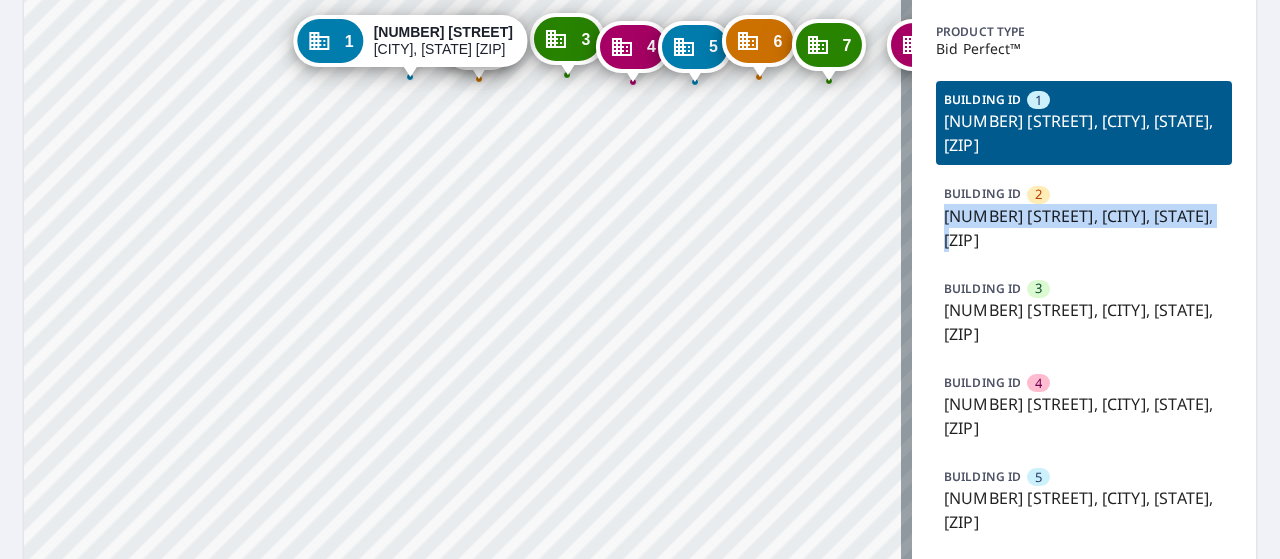 drag, startPoint x: 588, startPoint y: 237, endPoint x: 568, endPoint y: 339, distance: 103.94229 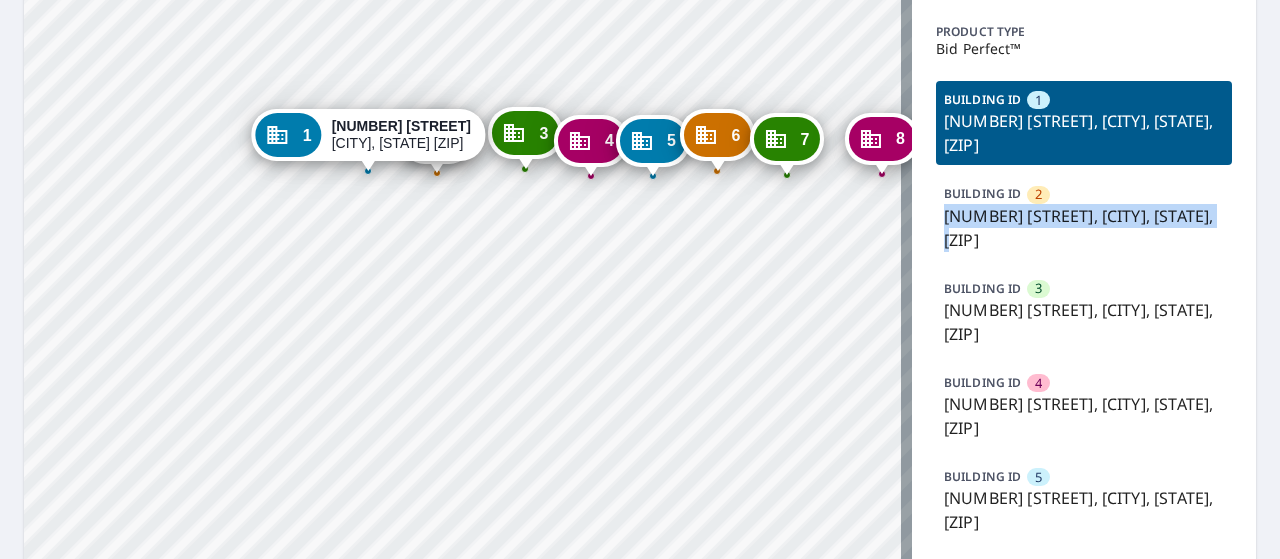 drag, startPoint x: 521, startPoint y: 177, endPoint x: 479, endPoint y: 271, distance: 102.9563 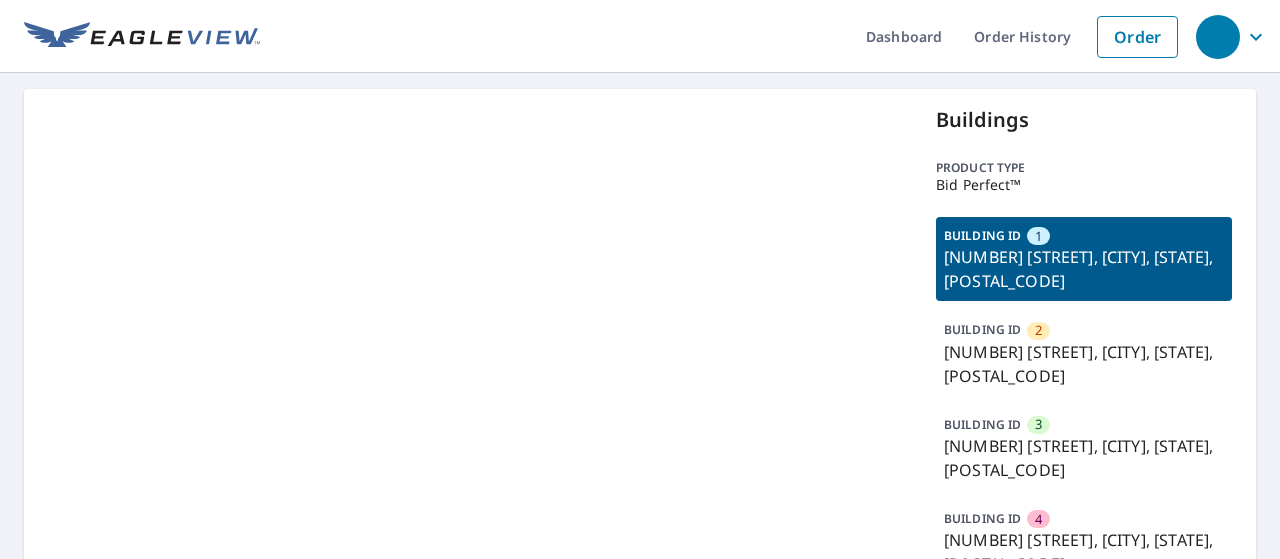 scroll, scrollTop: 0, scrollLeft: 0, axis: both 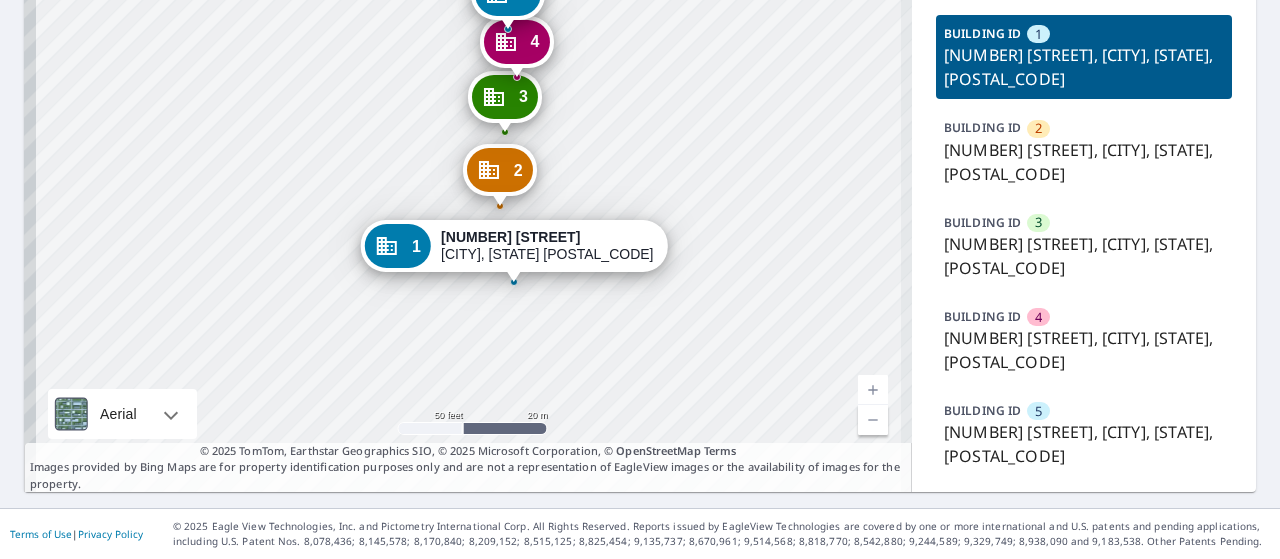 drag, startPoint x: 482, startPoint y: 175, endPoint x: 506, endPoint y: 339, distance: 165.7468 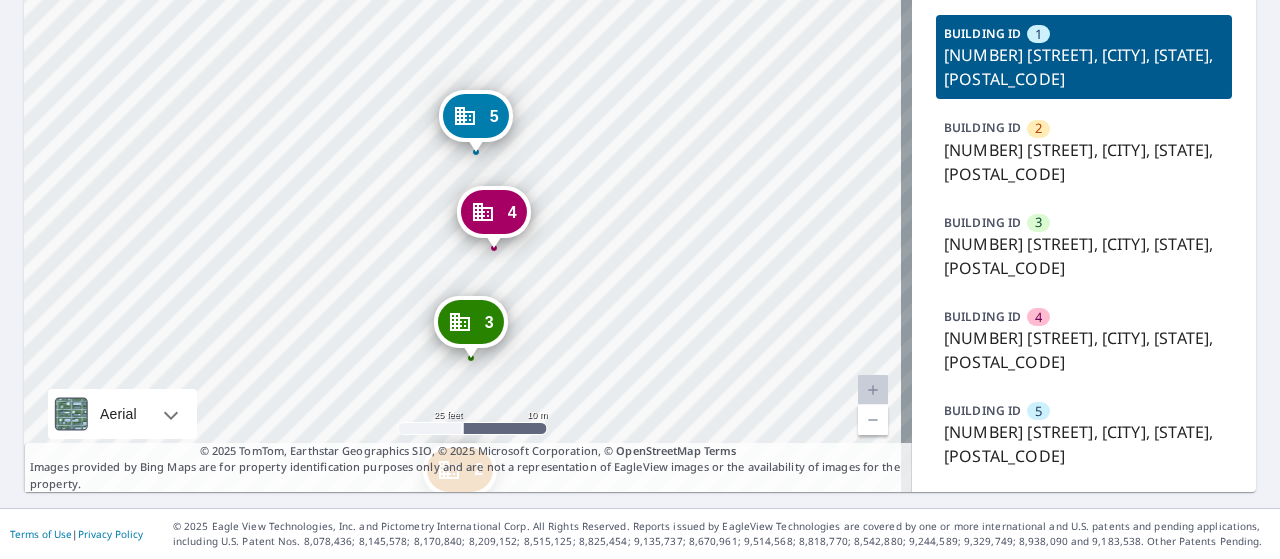 drag, startPoint x: 574, startPoint y: 145, endPoint x: 578, endPoint y: 277, distance: 132.0606 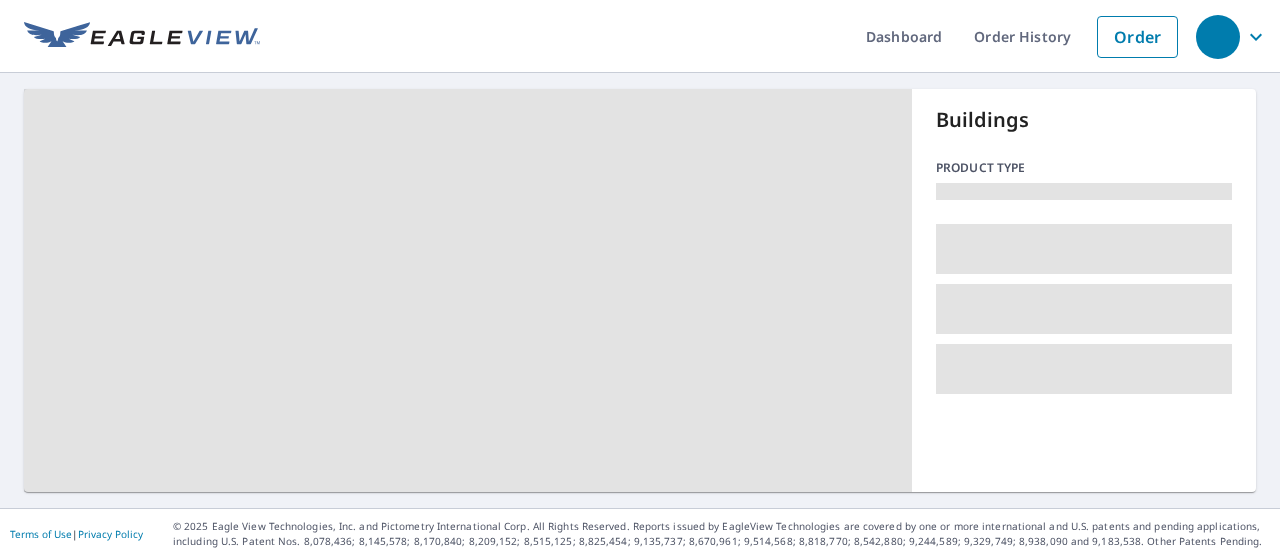 scroll, scrollTop: 0, scrollLeft: 0, axis: both 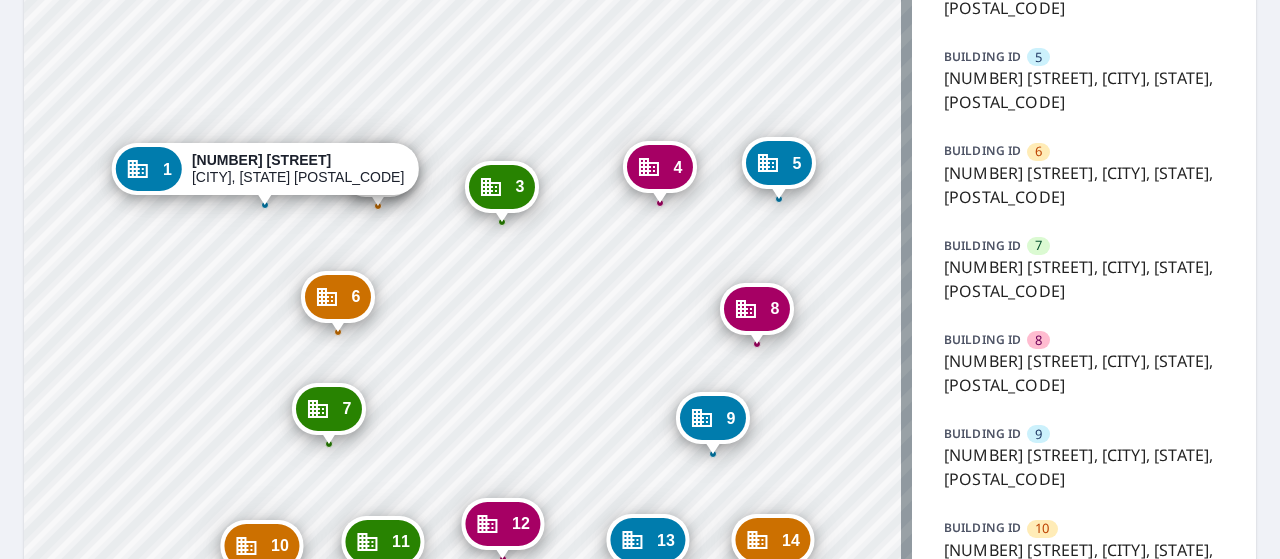 drag, startPoint x: 508, startPoint y: 220, endPoint x: 554, endPoint y: 381, distance: 167.44252 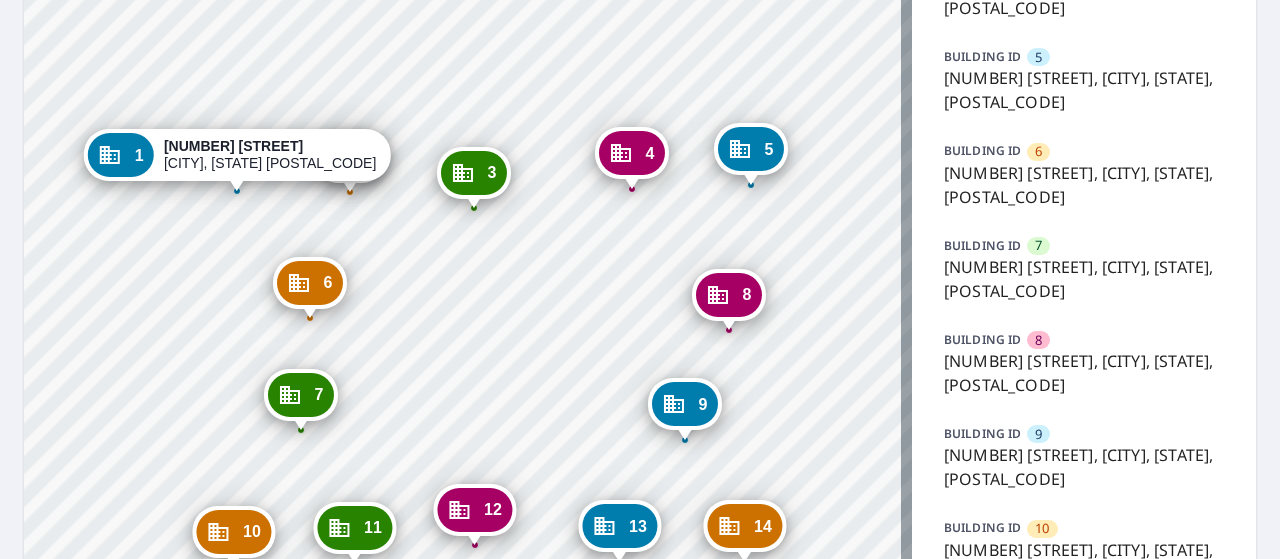 drag, startPoint x: 493, startPoint y: 232, endPoint x: 540, endPoint y: 275, distance: 63.702435 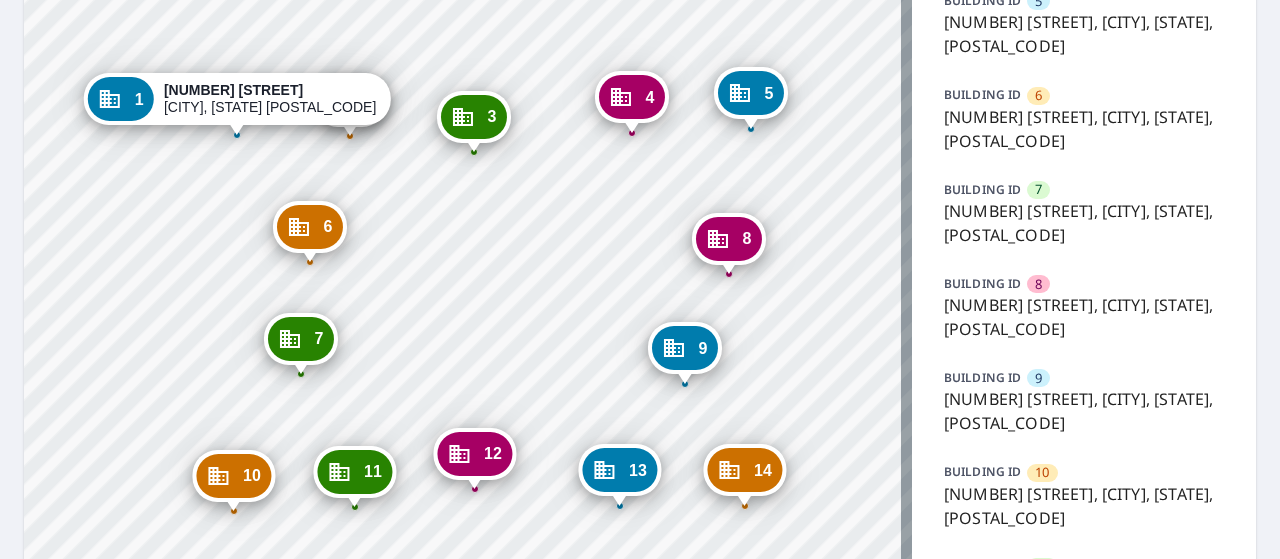 scroll, scrollTop: 610, scrollLeft: 0, axis: vertical 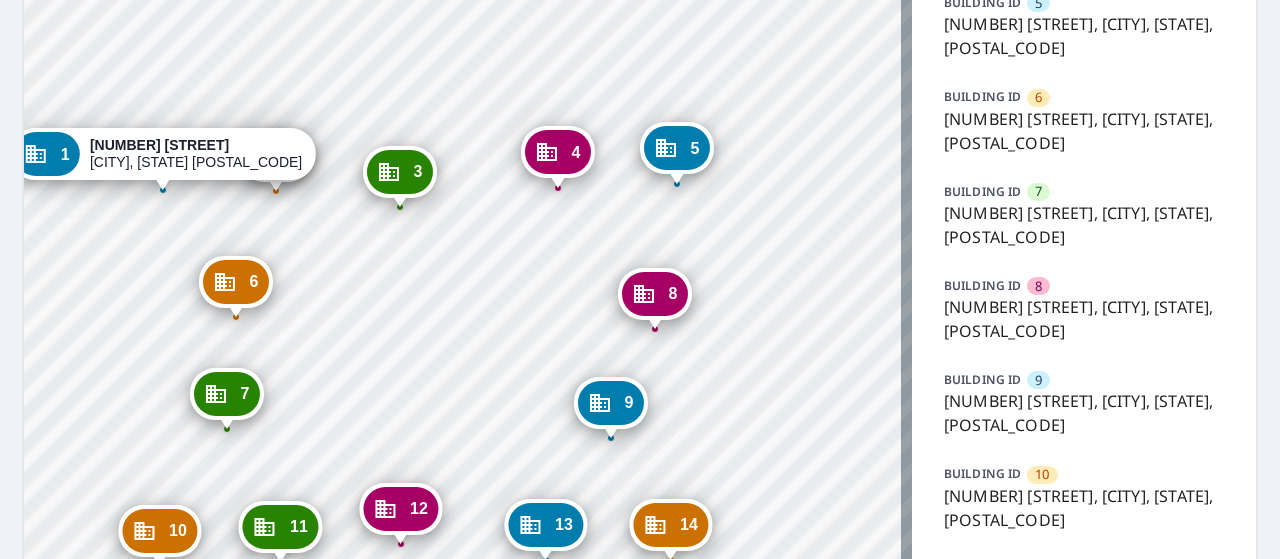 drag, startPoint x: 806, startPoint y: 245, endPoint x: 750, endPoint y: 142, distance: 117.239075 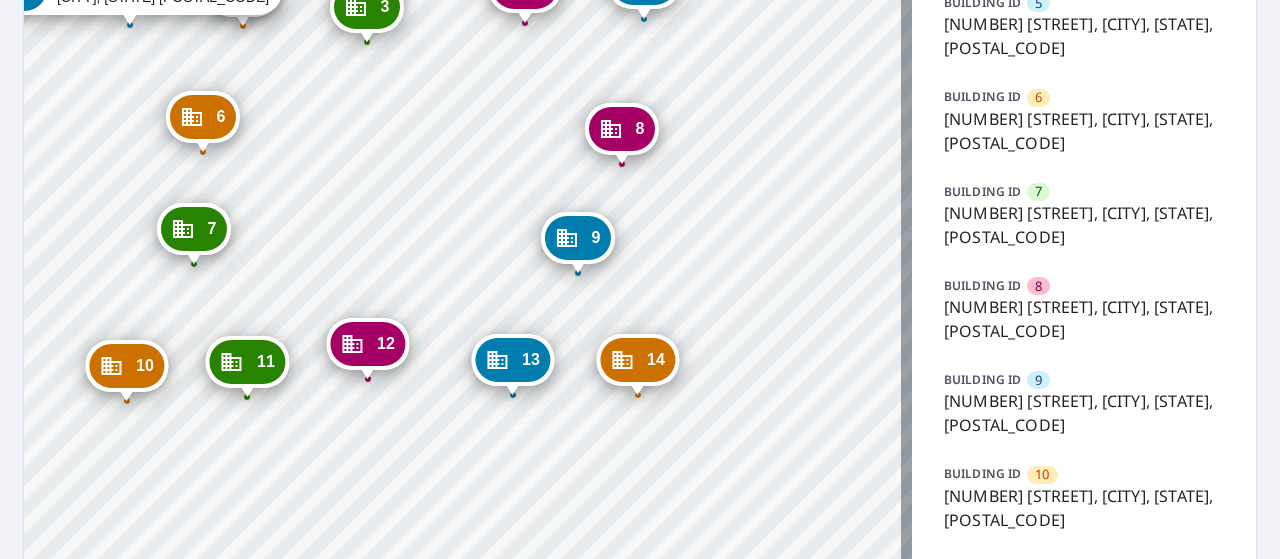 drag, startPoint x: 781, startPoint y: 349, endPoint x: 748, endPoint y: 187, distance: 165.32695 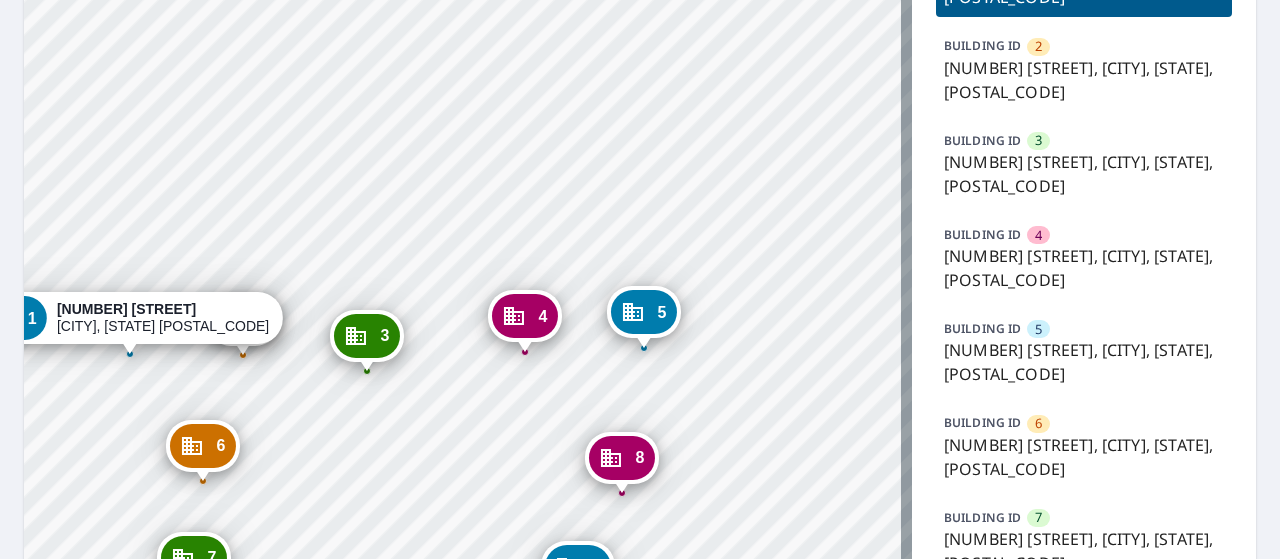 scroll, scrollTop: 0, scrollLeft: 0, axis: both 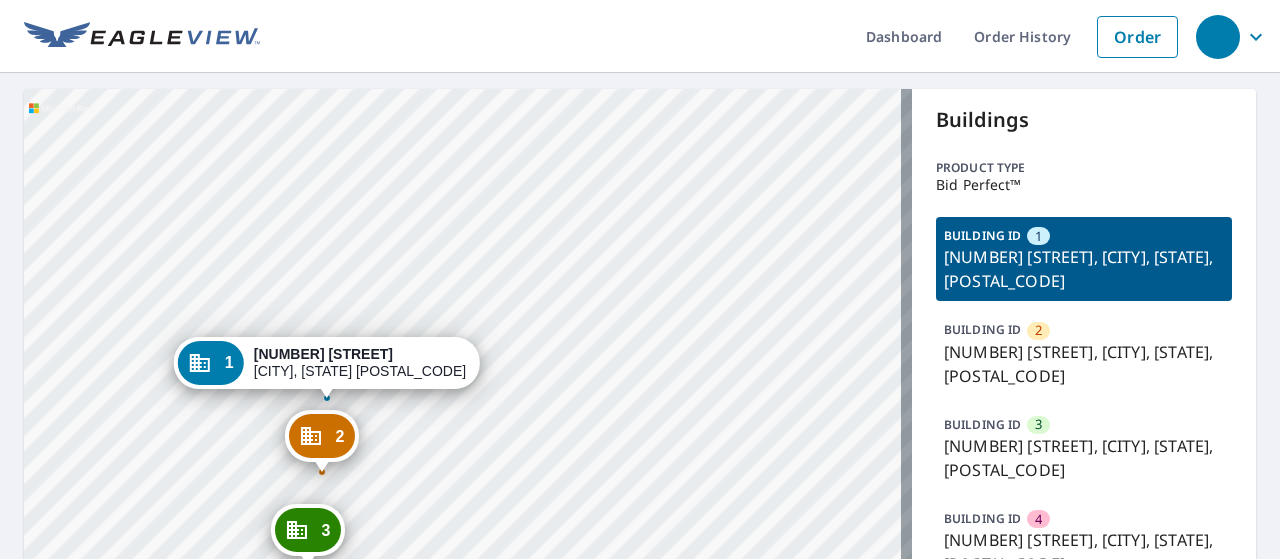 drag, startPoint x: 277, startPoint y: 403, endPoint x: 636, endPoint y: 112, distance: 462.1277 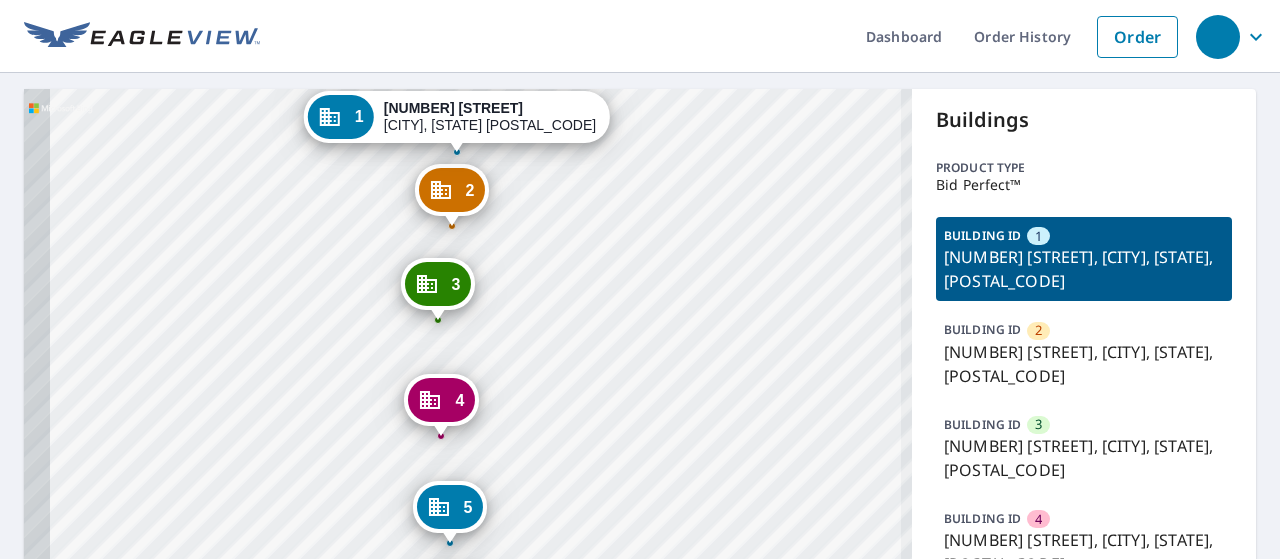 drag, startPoint x: 474, startPoint y: 395, endPoint x: 608, endPoint y: 143, distance: 285.412 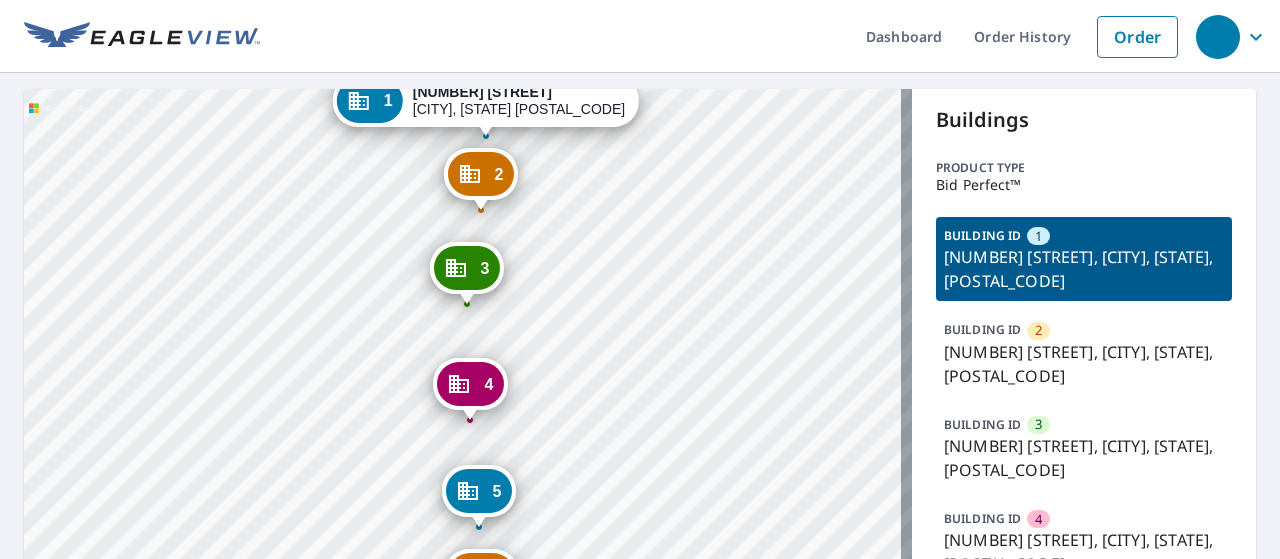 drag, startPoint x: 540, startPoint y: 350, endPoint x: 565, endPoint y: 340, distance: 26.925823 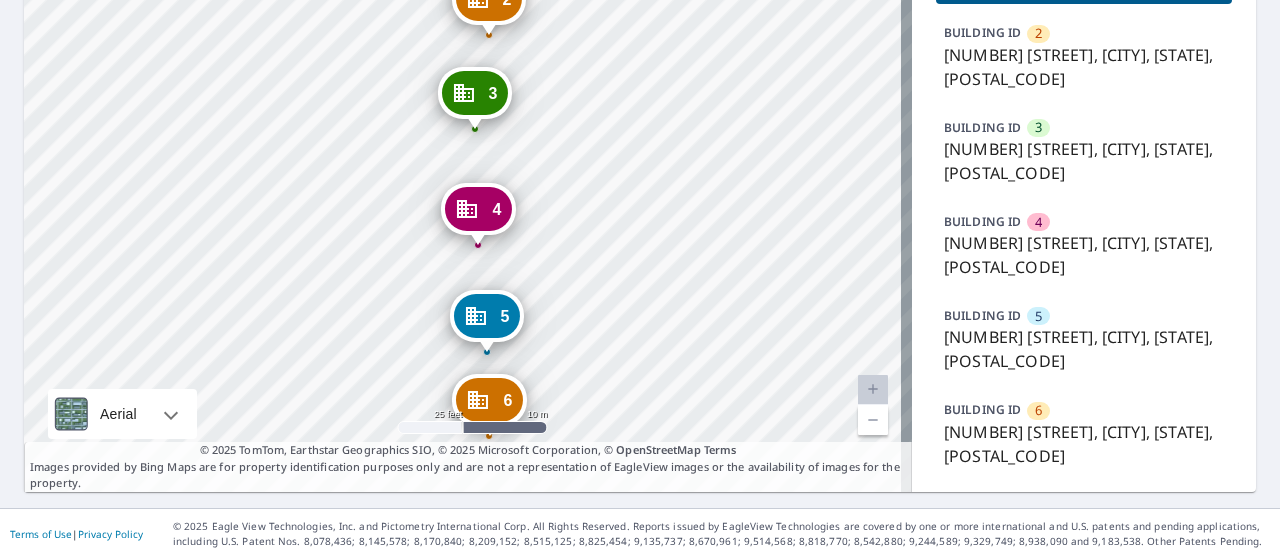 drag, startPoint x: 632, startPoint y: 144, endPoint x: 640, endPoint y: 263, distance: 119.26861 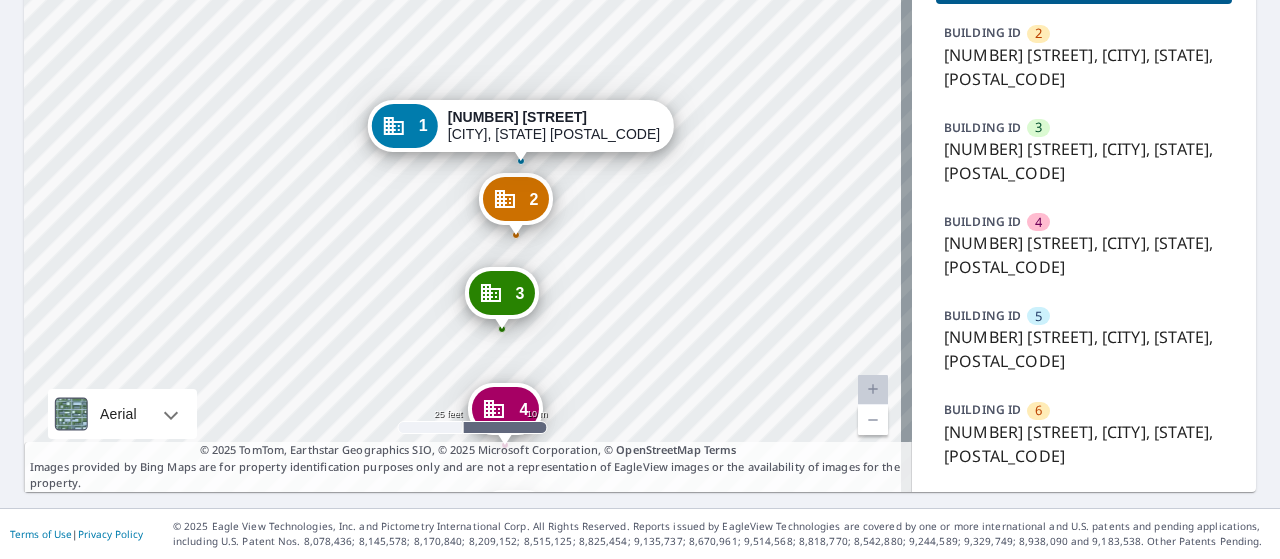 drag, startPoint x: 620, startPoint y: 82, endPoint x: 647, endPoint y: 285, distance: 204.78769 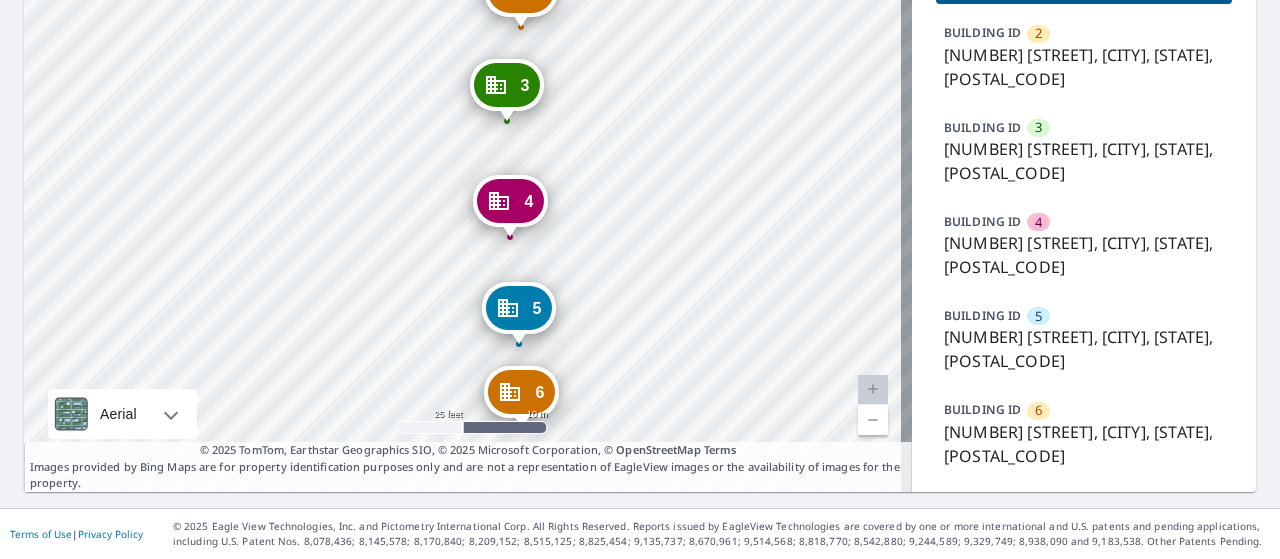 drag, startPoint x: 647, startPoint y: 285, endPoint x: 652, endPoint y: 77, distance: 208.06009 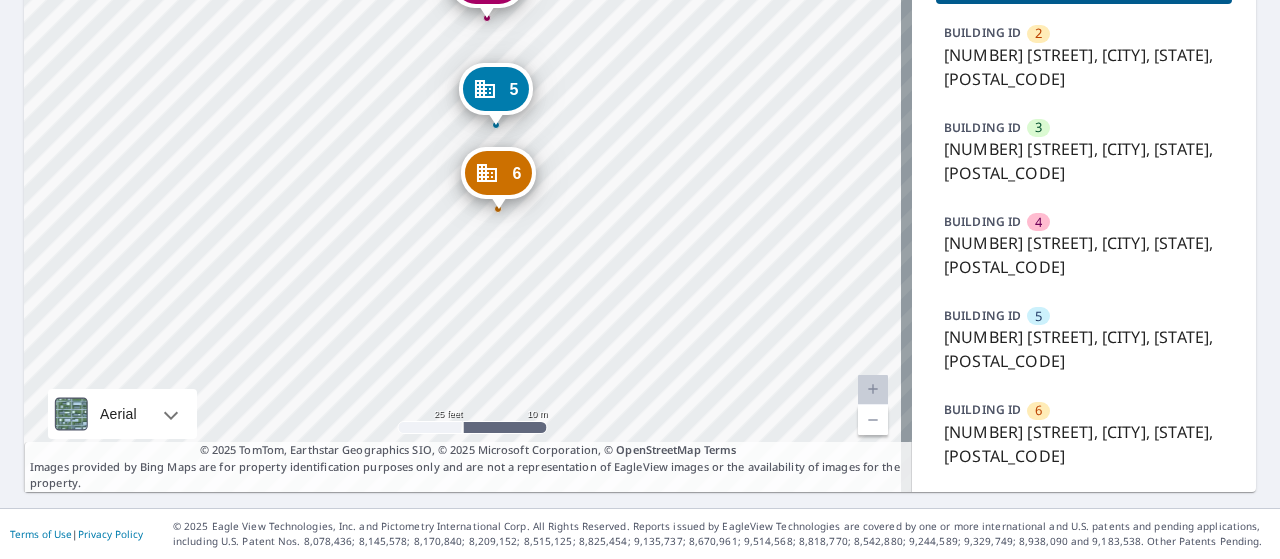 drag, startPoint x: 693, startPoint y: 323, endPoint x: 668, endPoint y: 106, distance: 218.43535 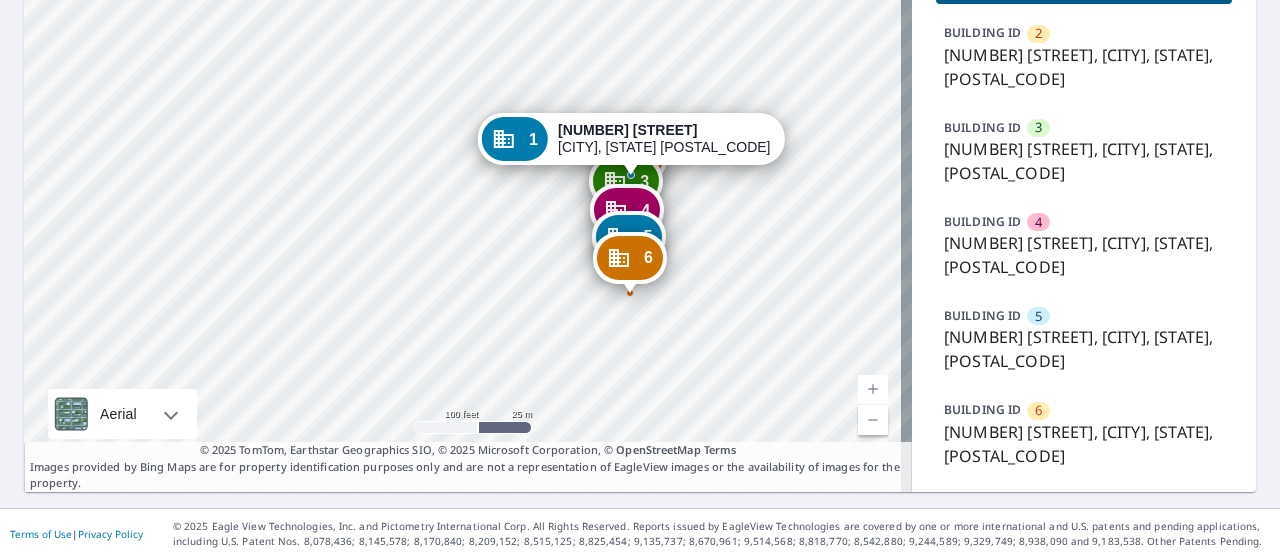 drag, startPoint x: 403, startPoint y: 146, endPoint x: 401, endPoint y: 259, distance: 113.0177 